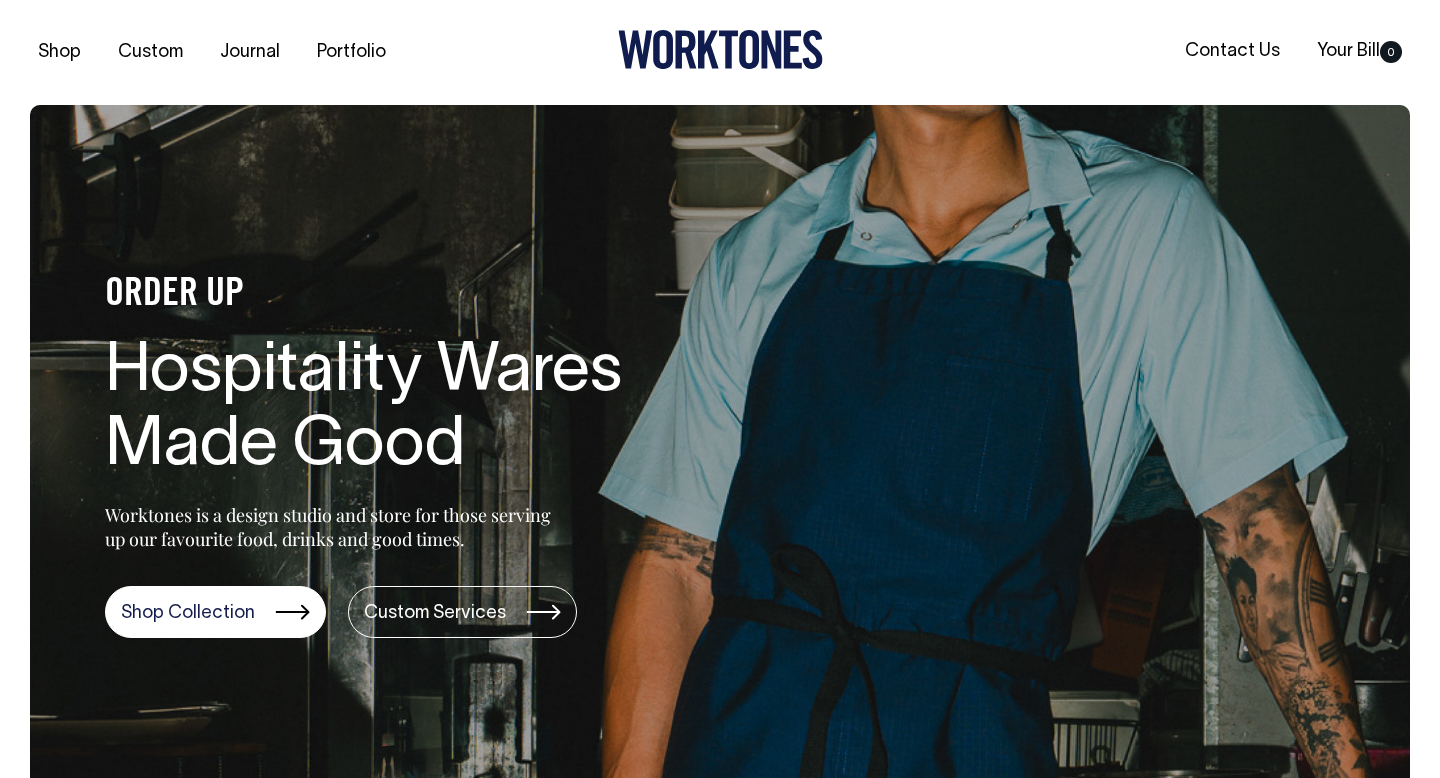 scroll, scrollTop: 0, scrollLeft: 0, axis: both 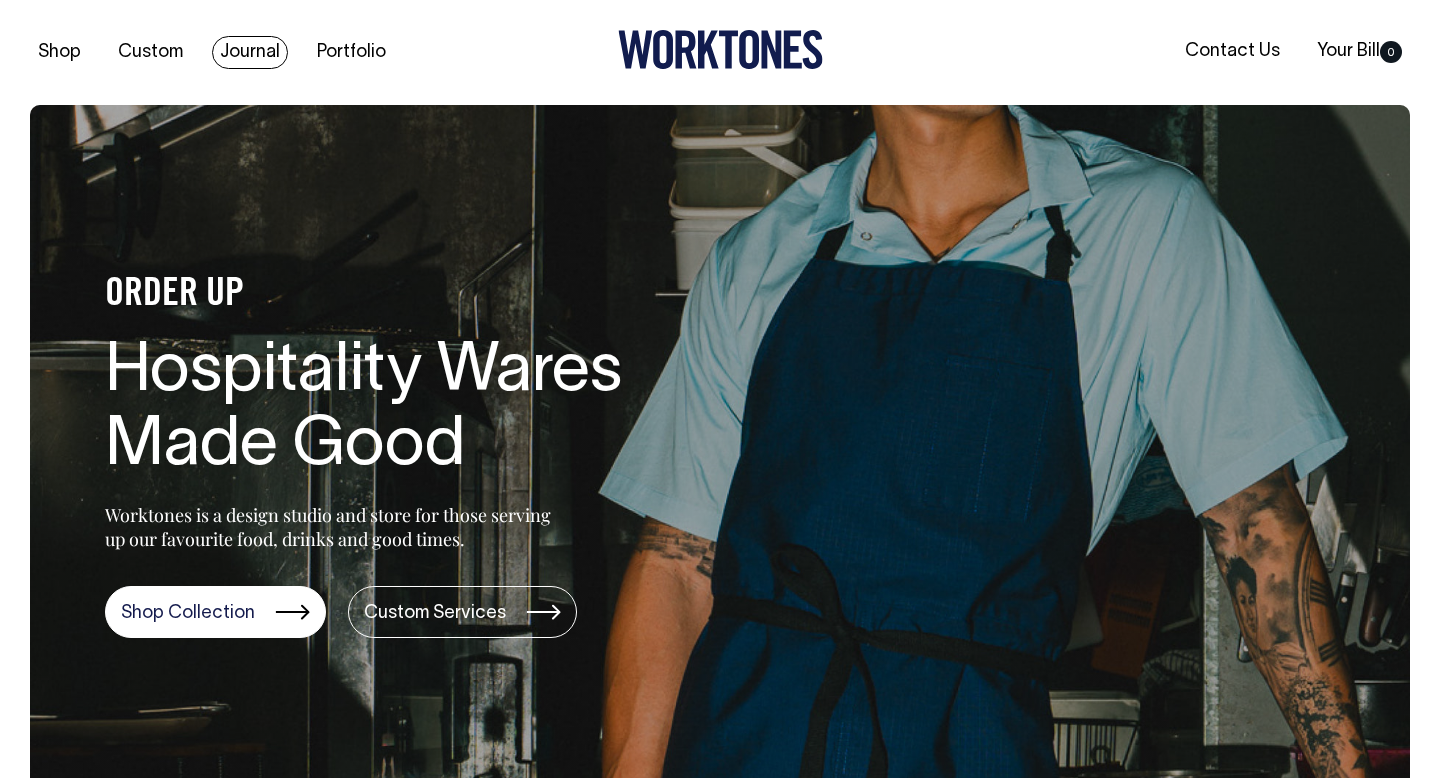 click on "Journal" at bounding box center [250, 52] 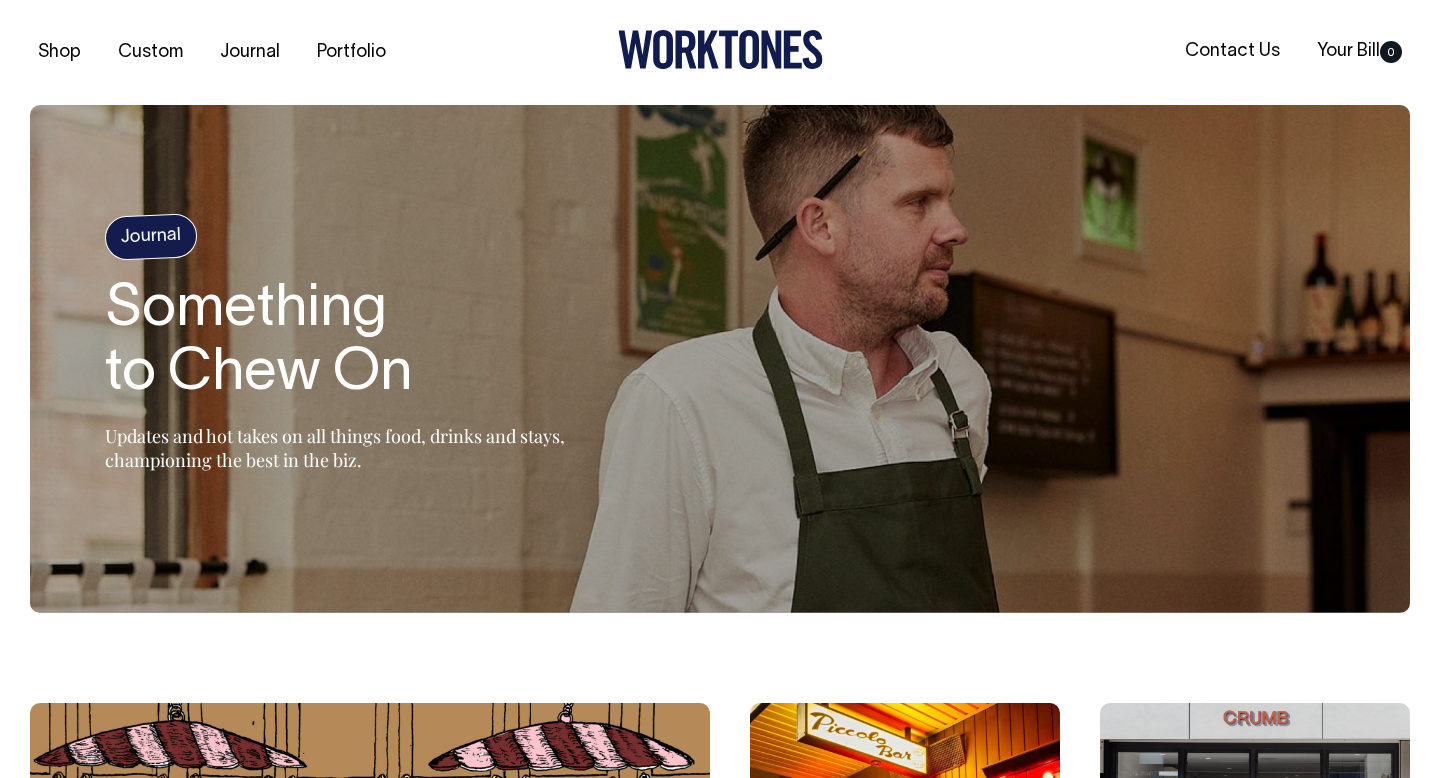 scroll, scrollTop: 0, scrollLeft: 0, axis: both 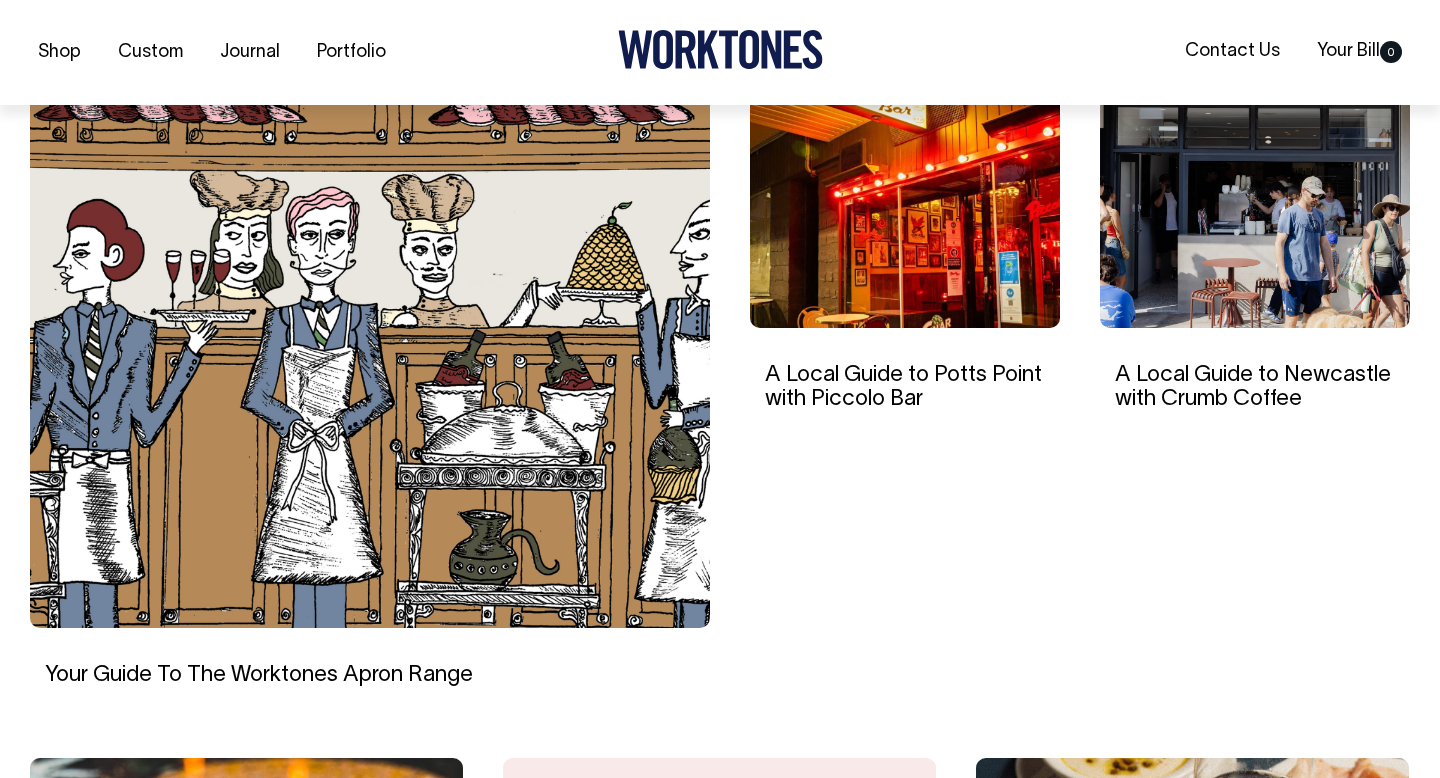click at bounding box center (370, 343) 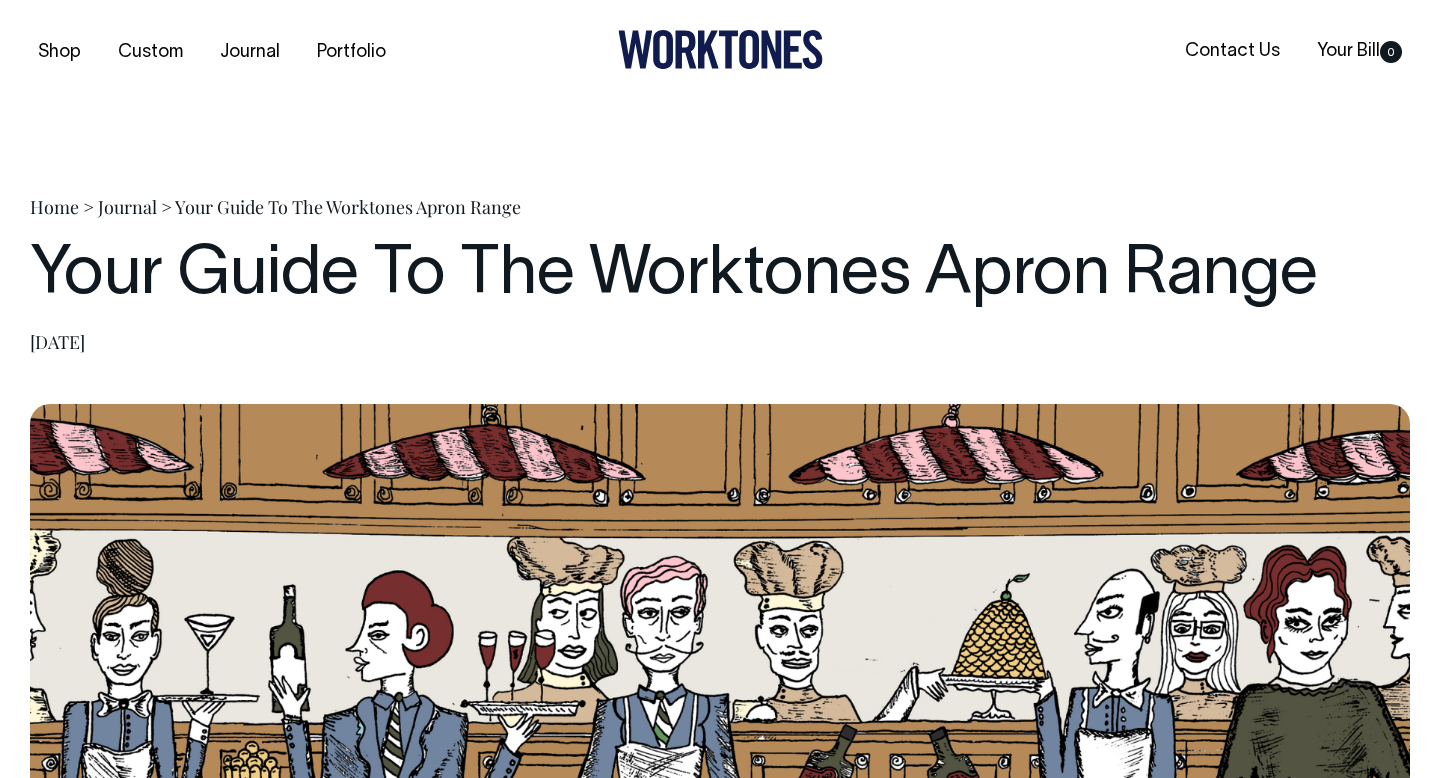 scroll, scrollTop: 0, scrollLeft: 0, axis: both 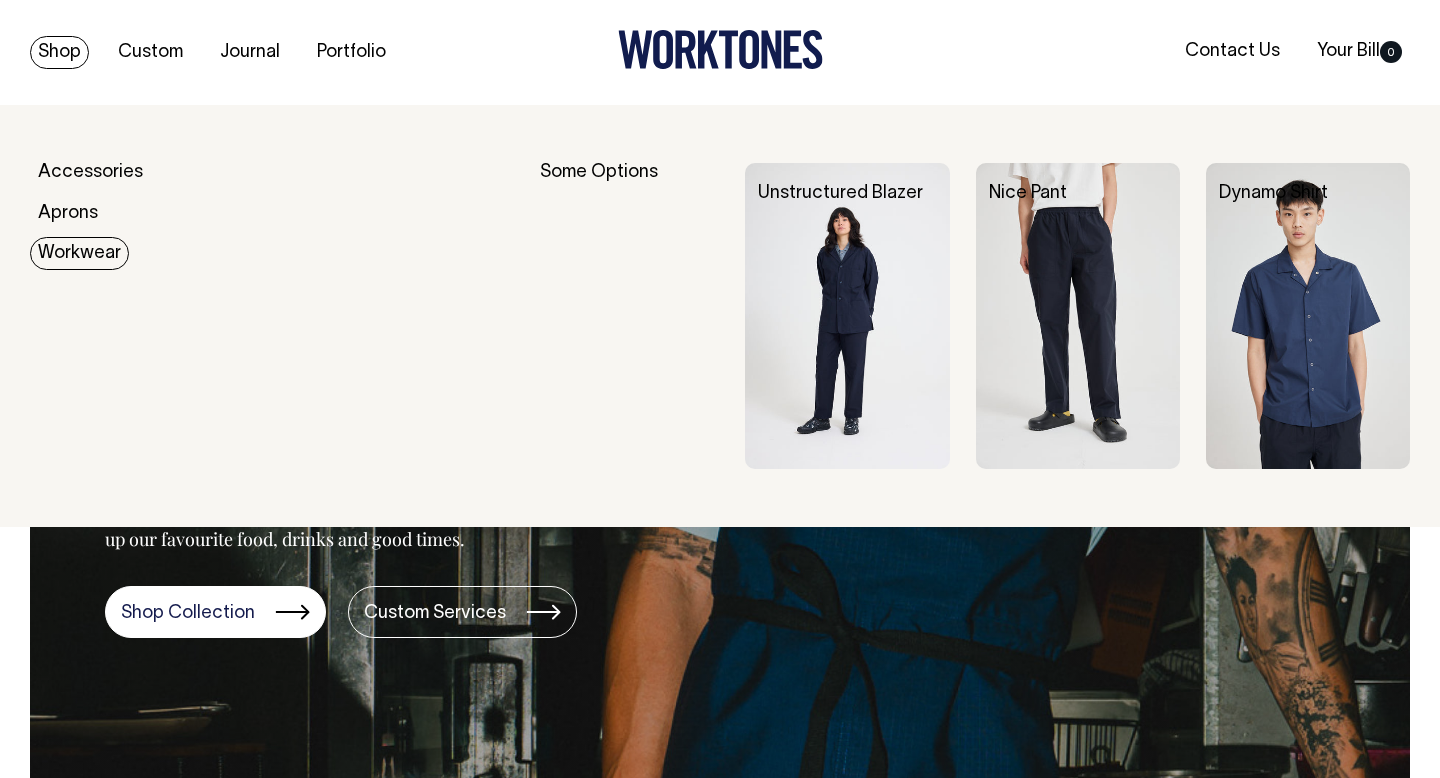click on "Workwear" at bounding box center (79, 253) 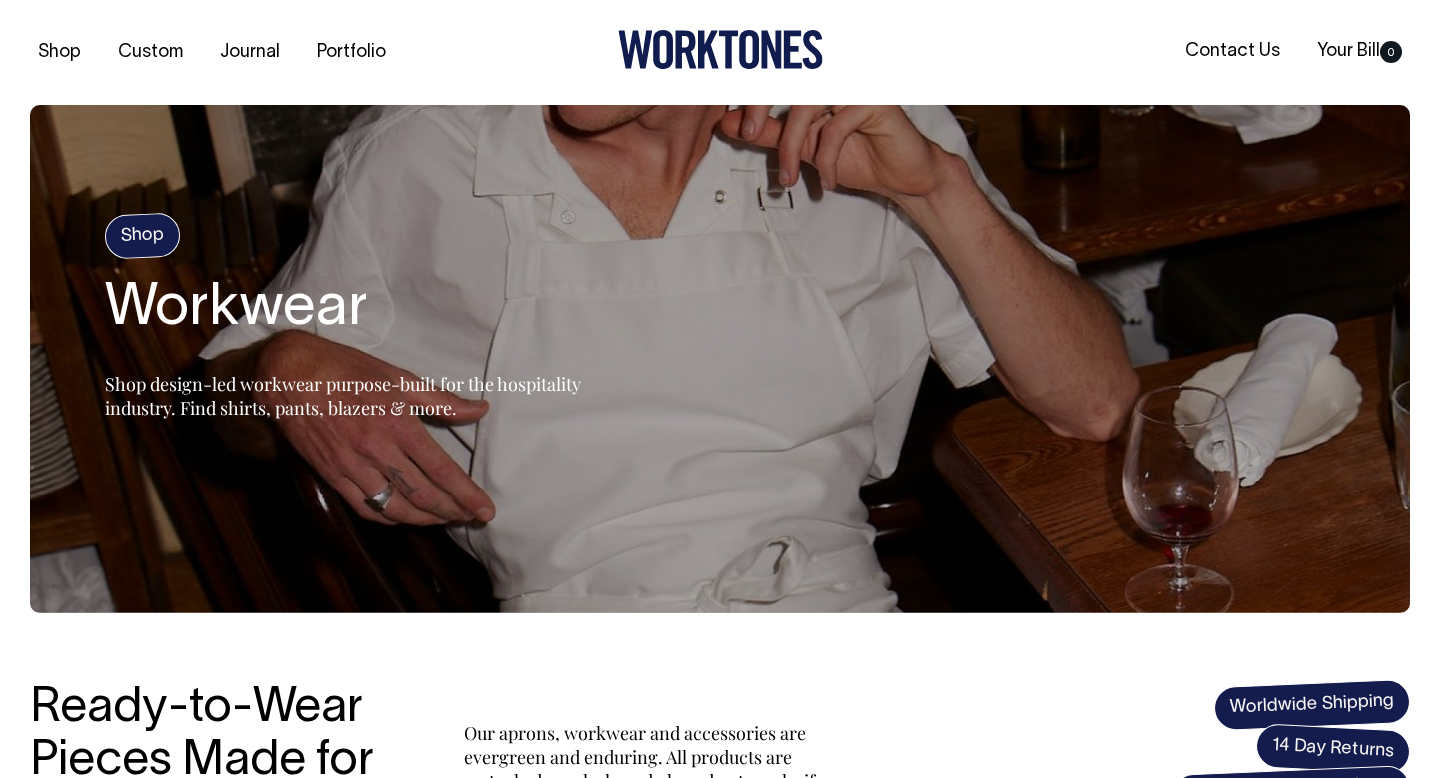 scroll, scrollTop: 0, scrollLeft: 0, axis: both 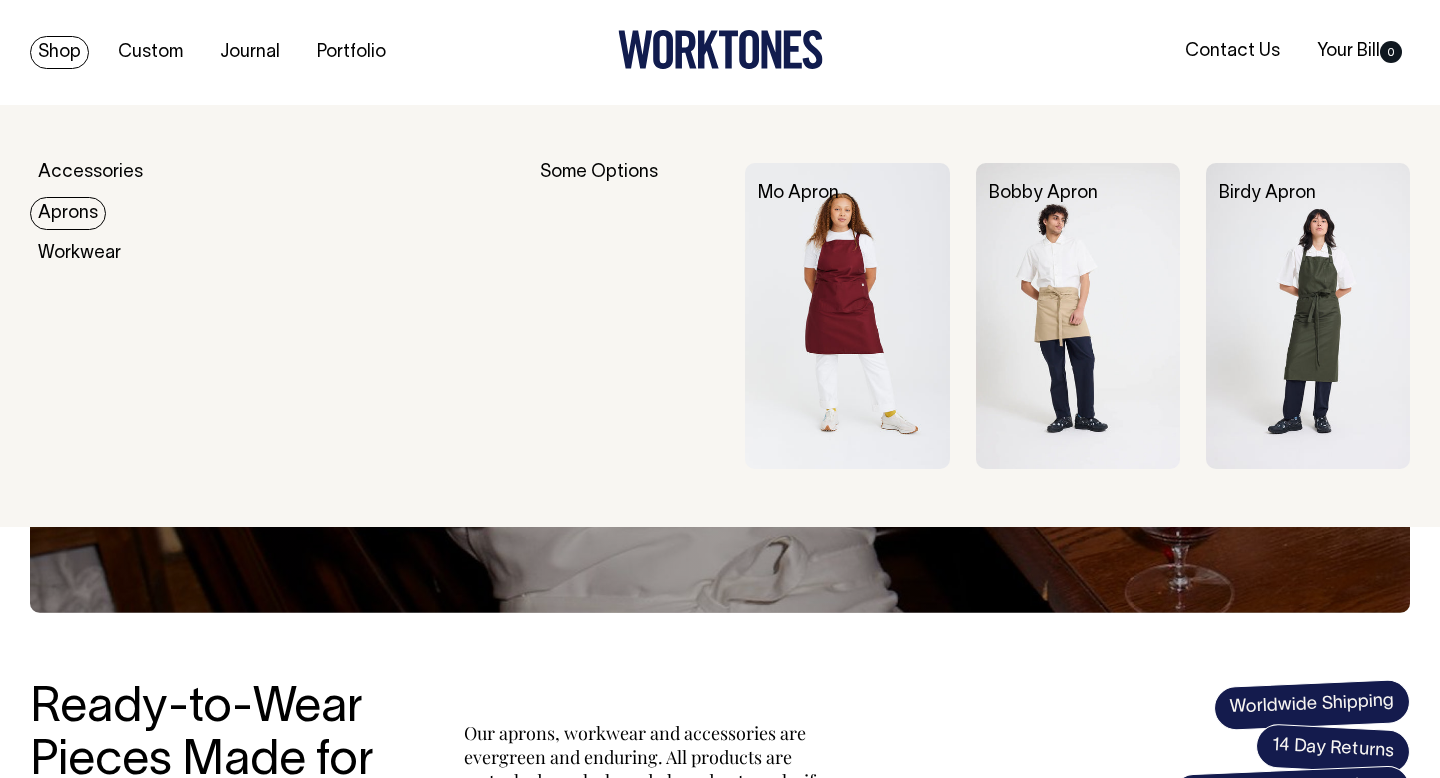 click on "Aprons" at bounding box center [68, 213] 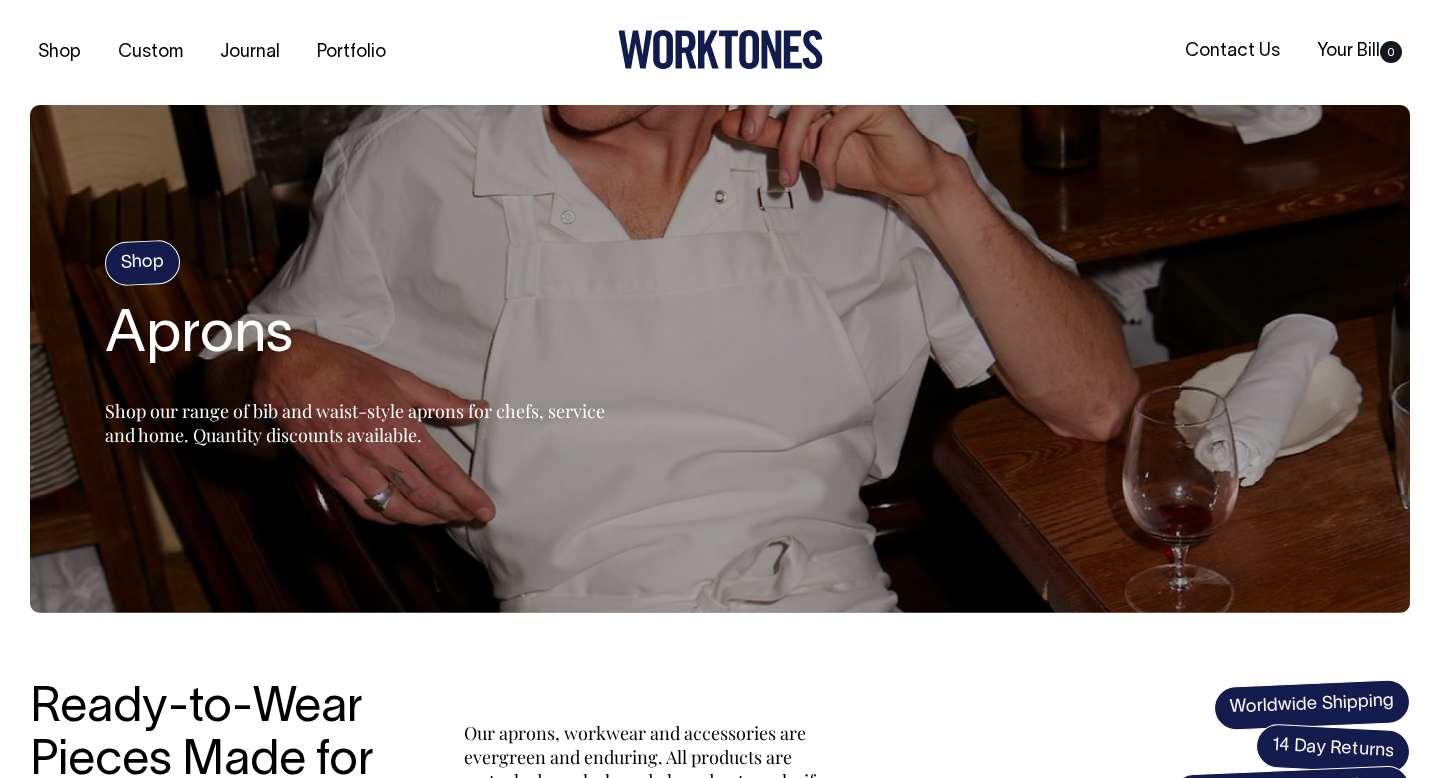 scroll, scrollTop: 0, scrollLeft: 0, axis: both 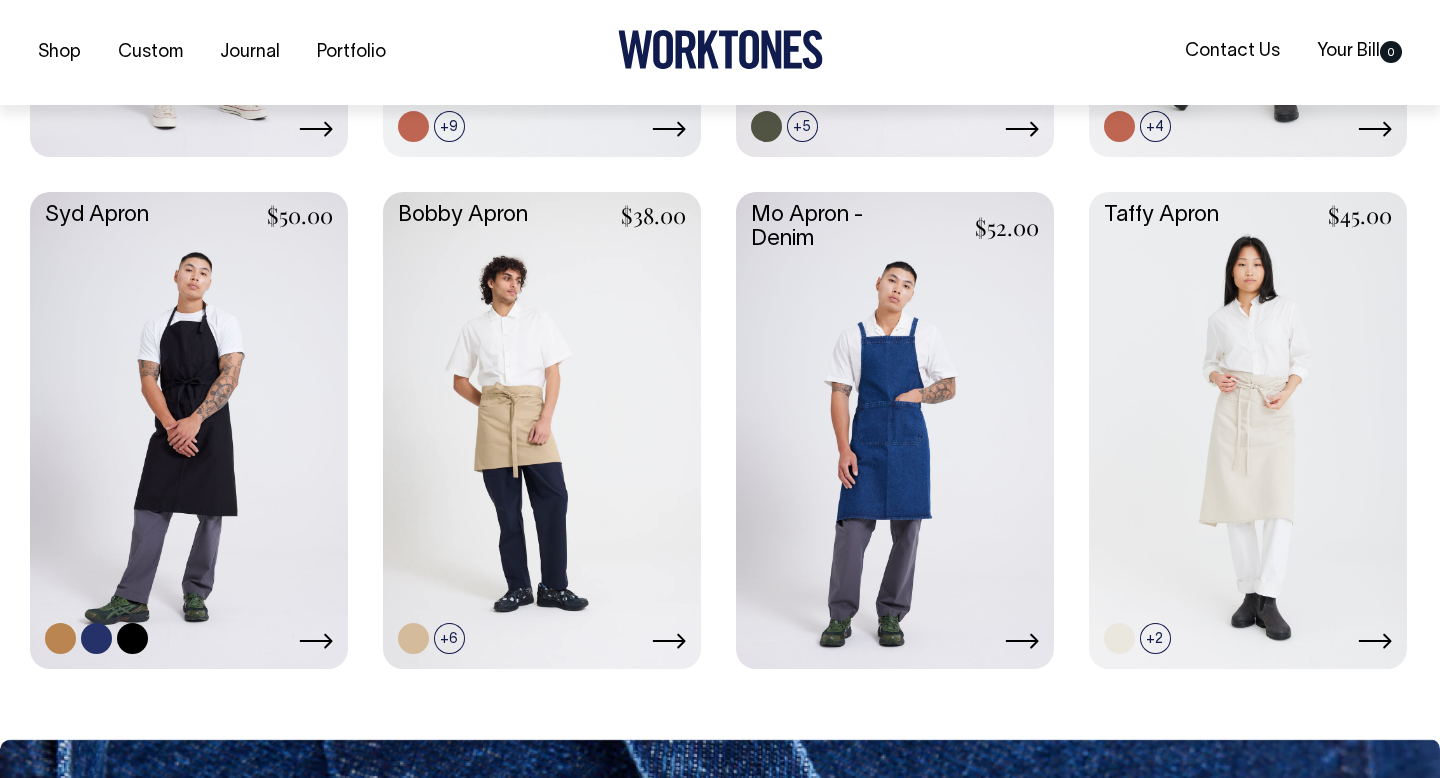 click at bounding box center (189, 428) 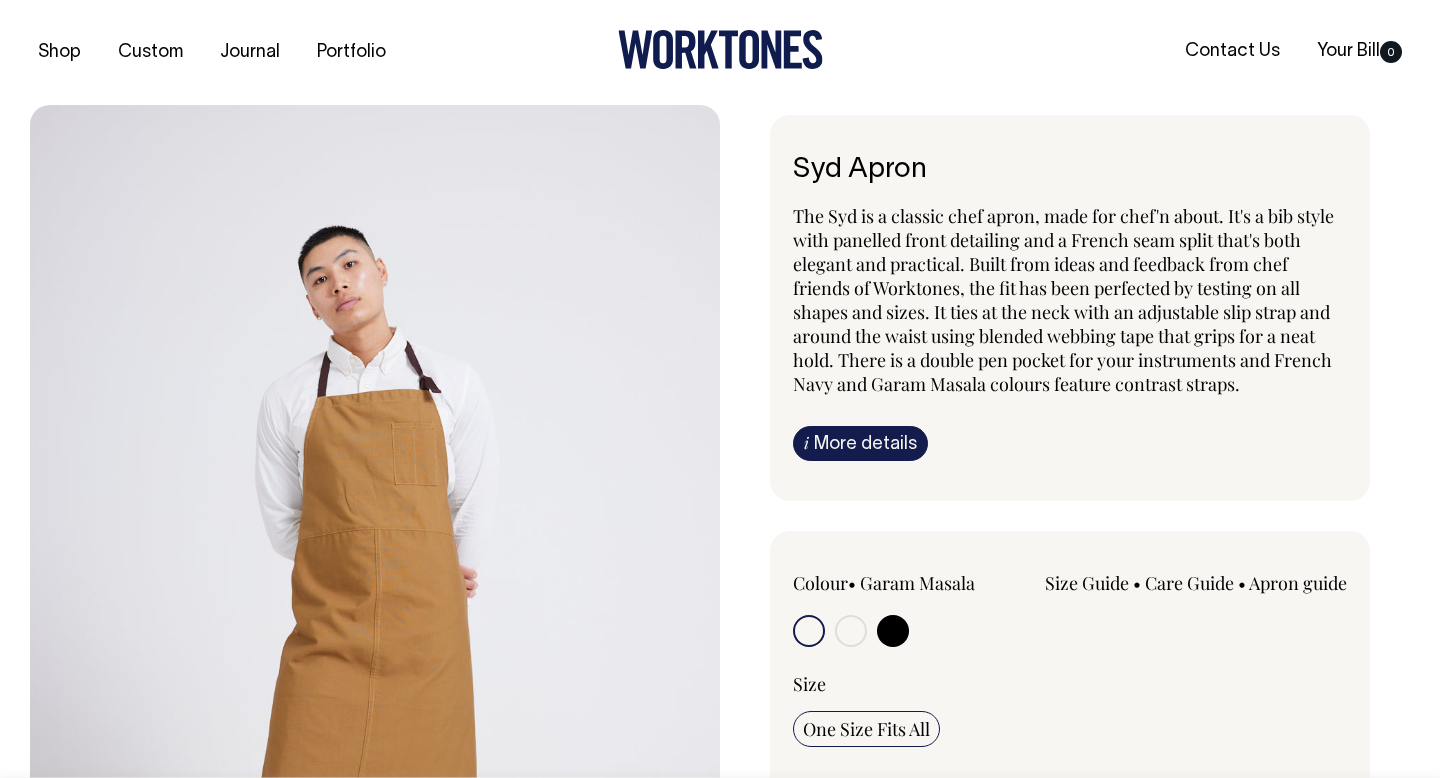 scroll, scrollTop: 0, scrollLeft: 0, axis: both 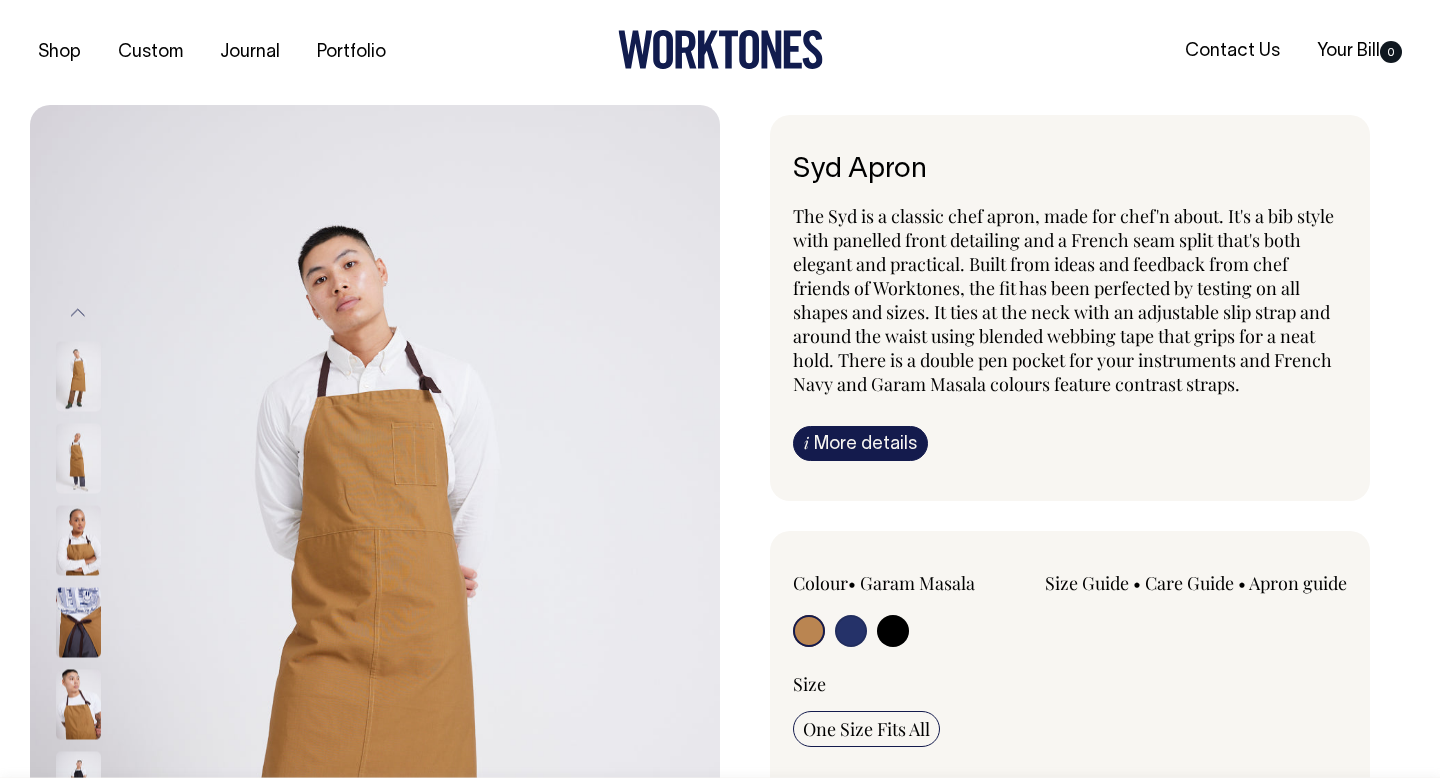 click at bounding box center [851, 631] 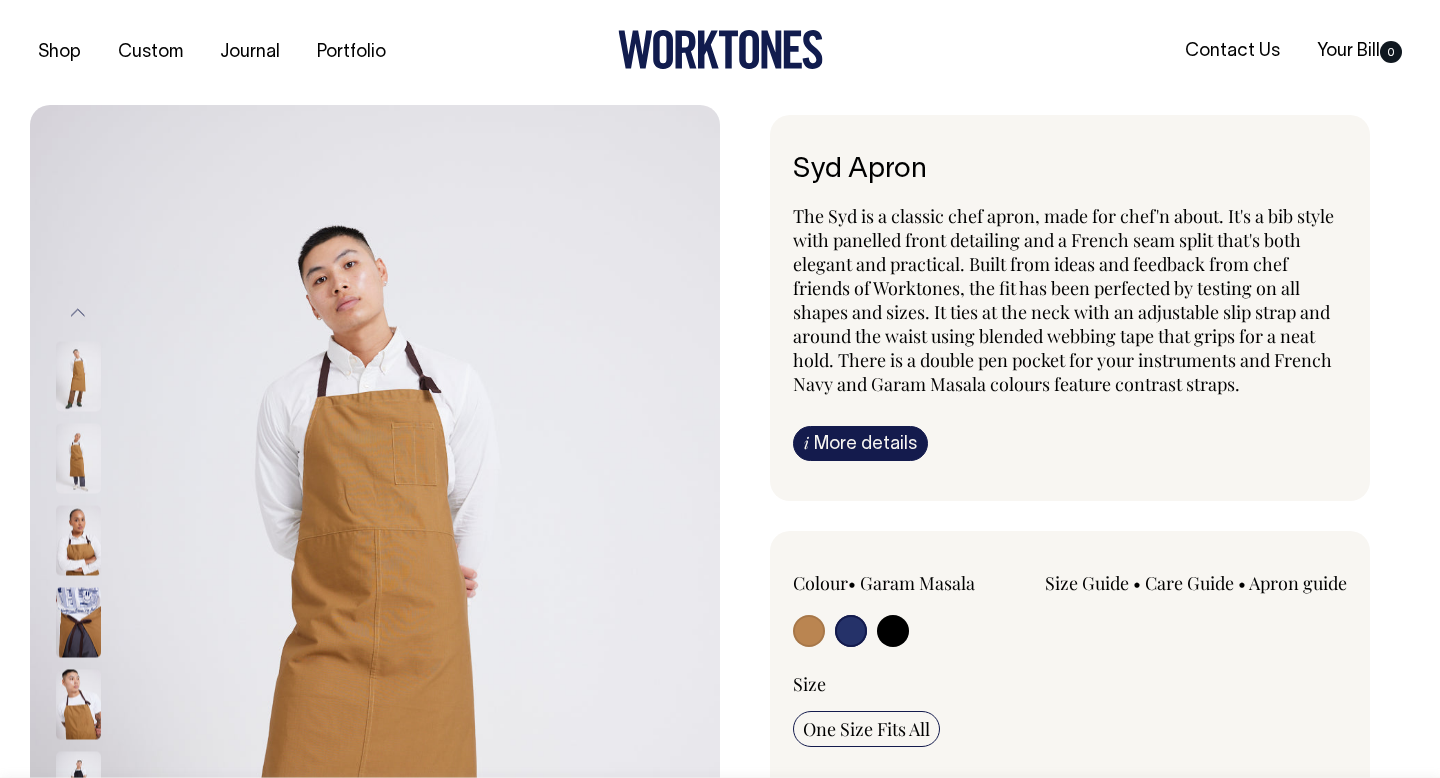 radio on "true" 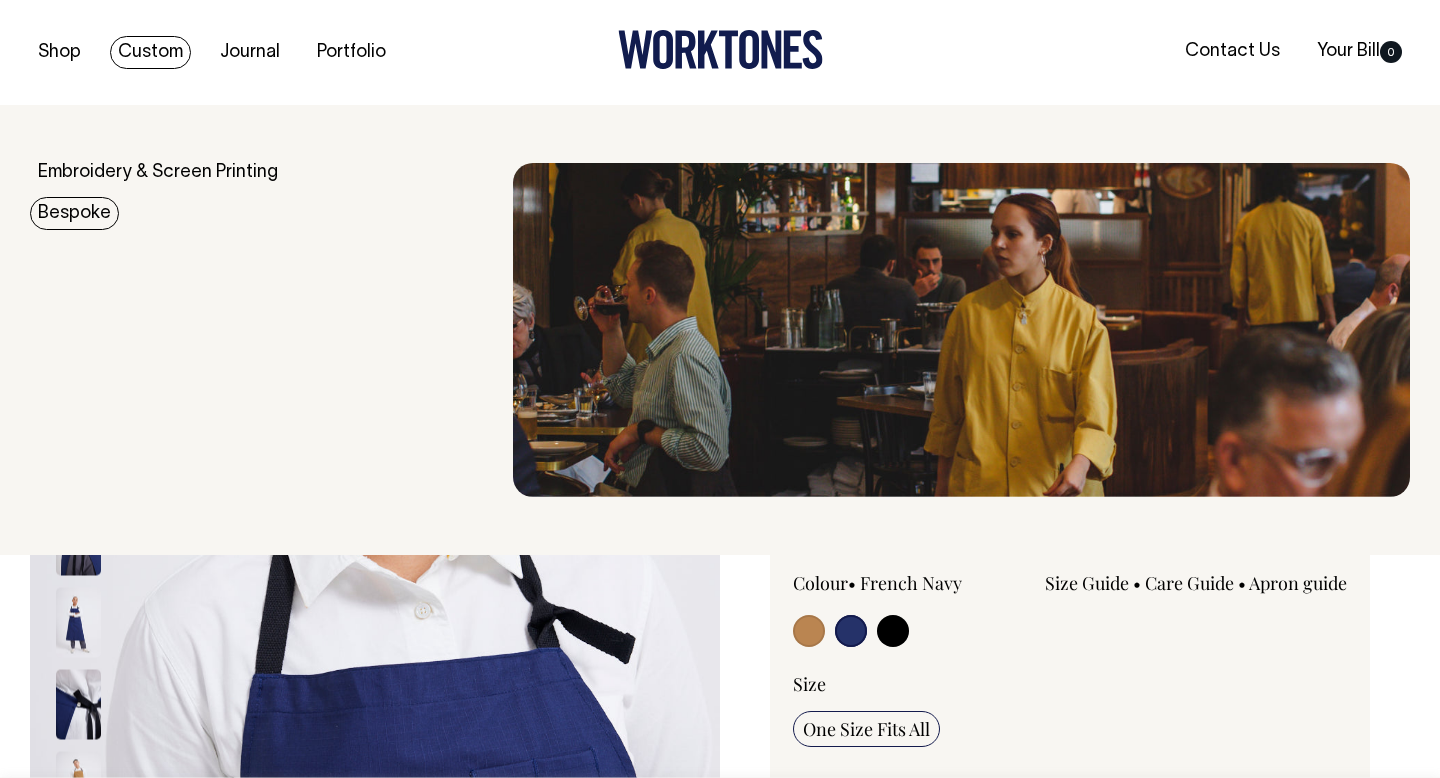 click on "Bespoke" at bounding box center [74, 213] 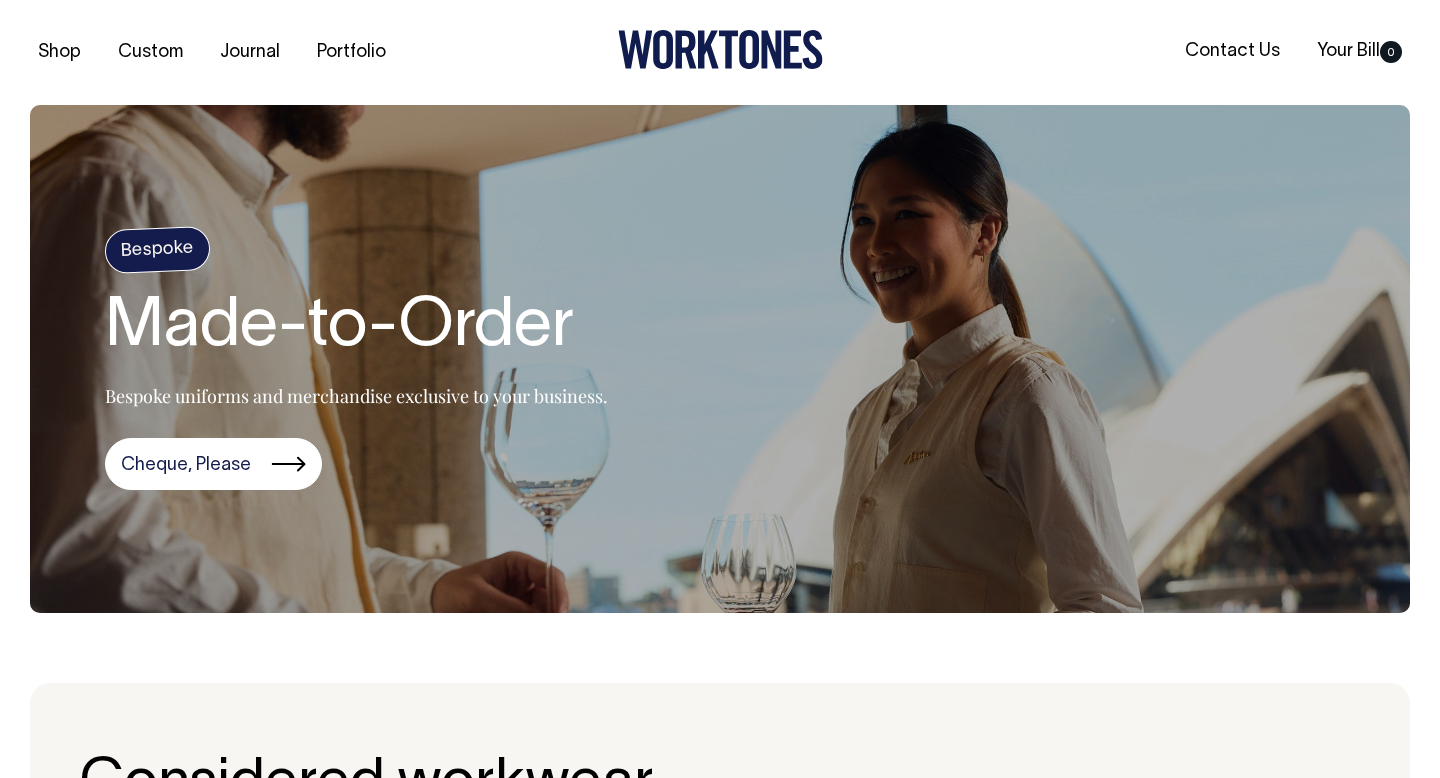 scroll, scrollTop: 0, scrollLeft: 0, axis: both 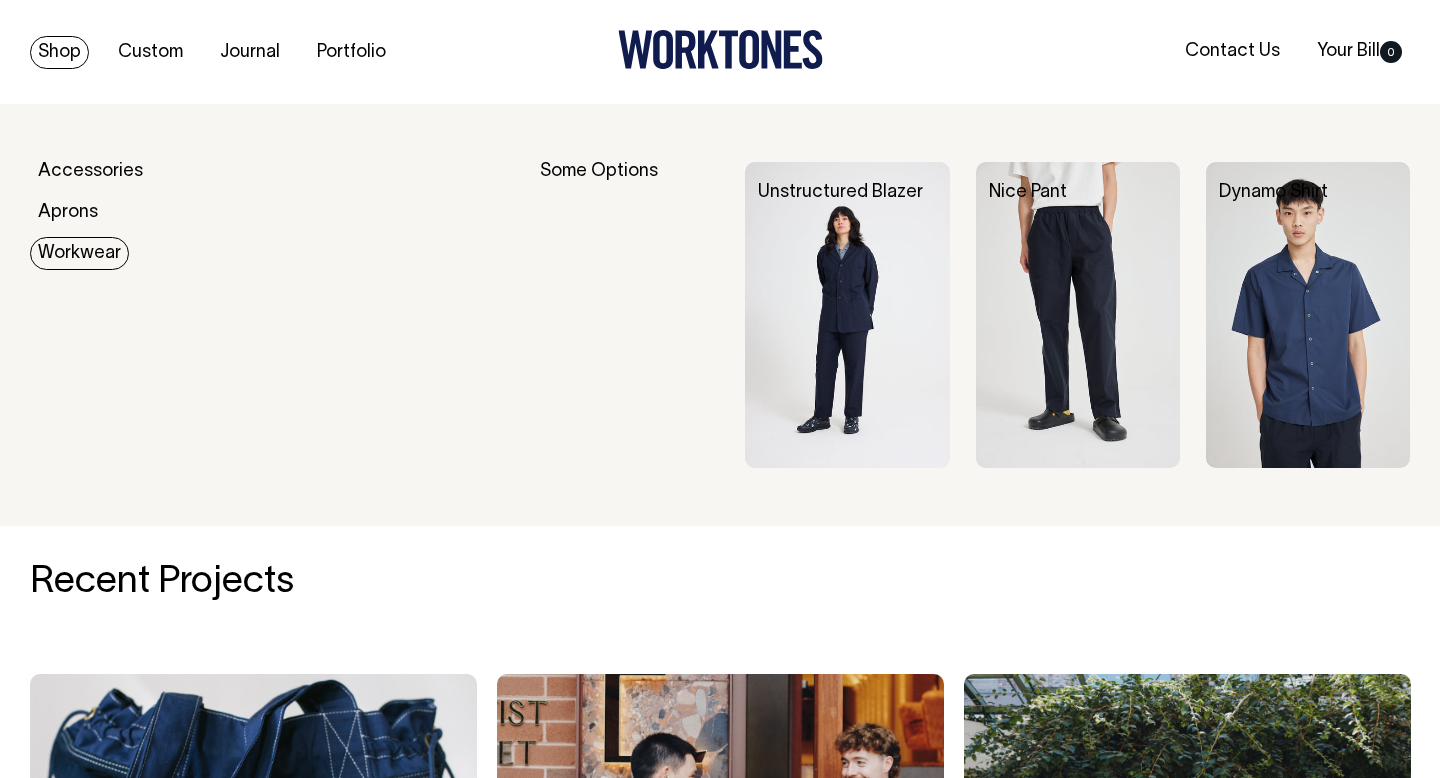 click on "Workwear" at bounding box center [79, 253] 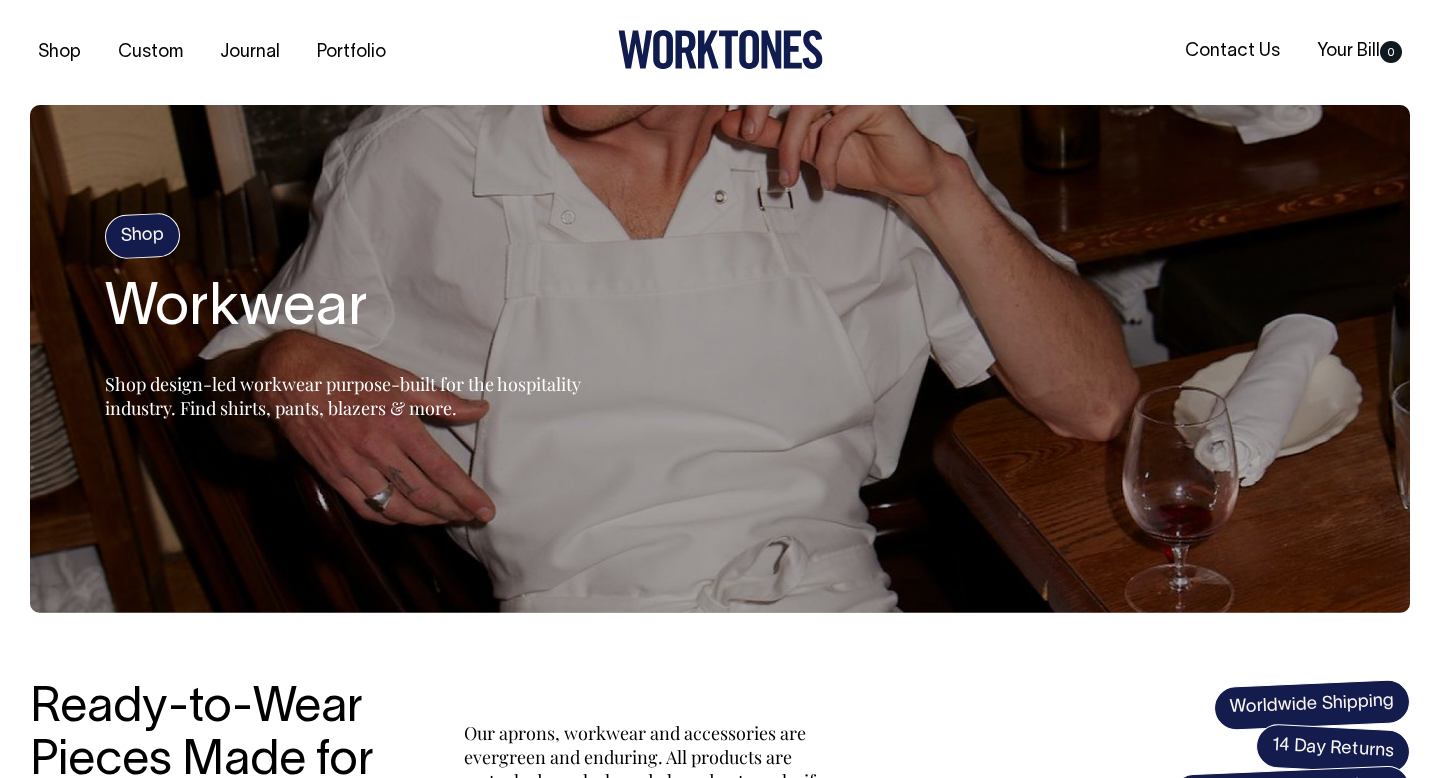 scroll, scrollTop: 89, scrollLeft: 0, axis: vertical 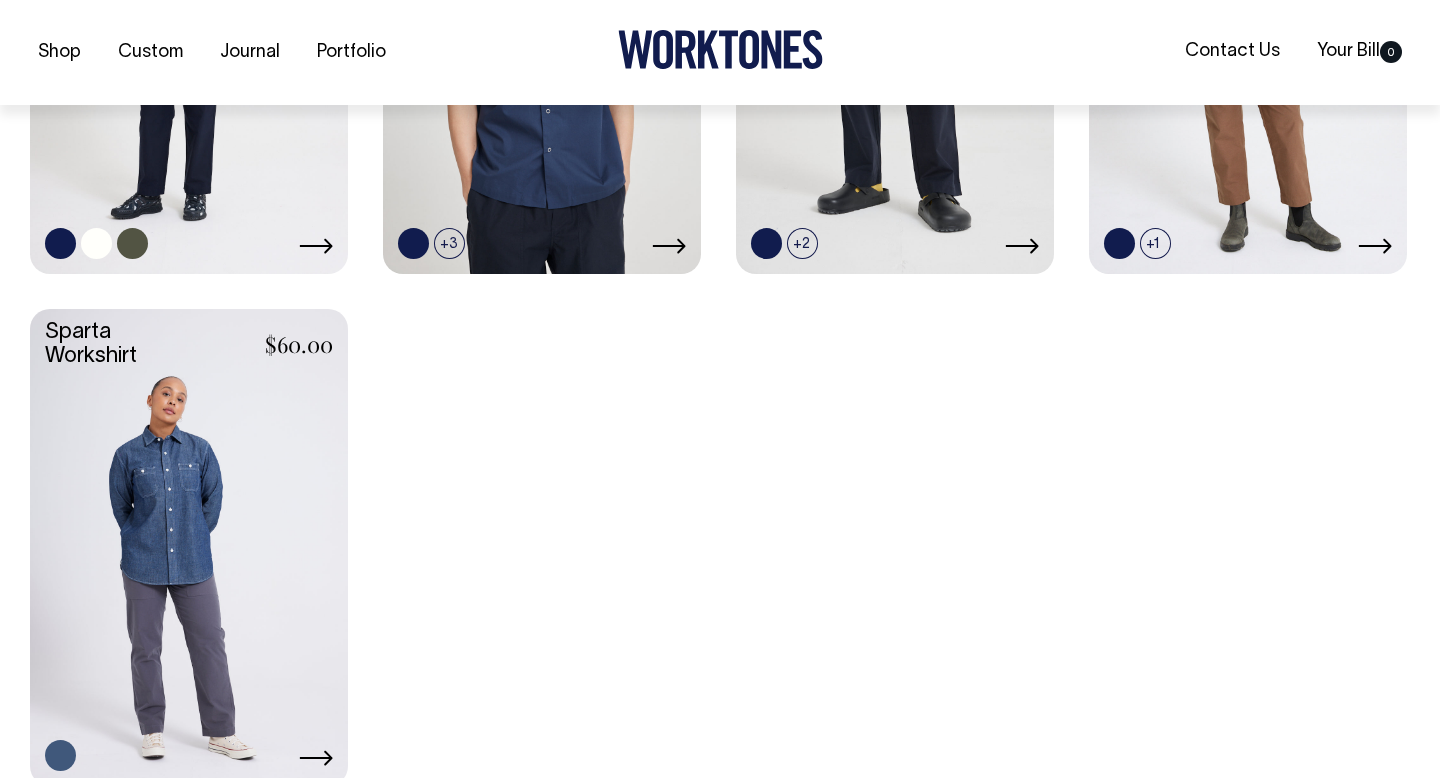 click at bounding box center [60, 243] 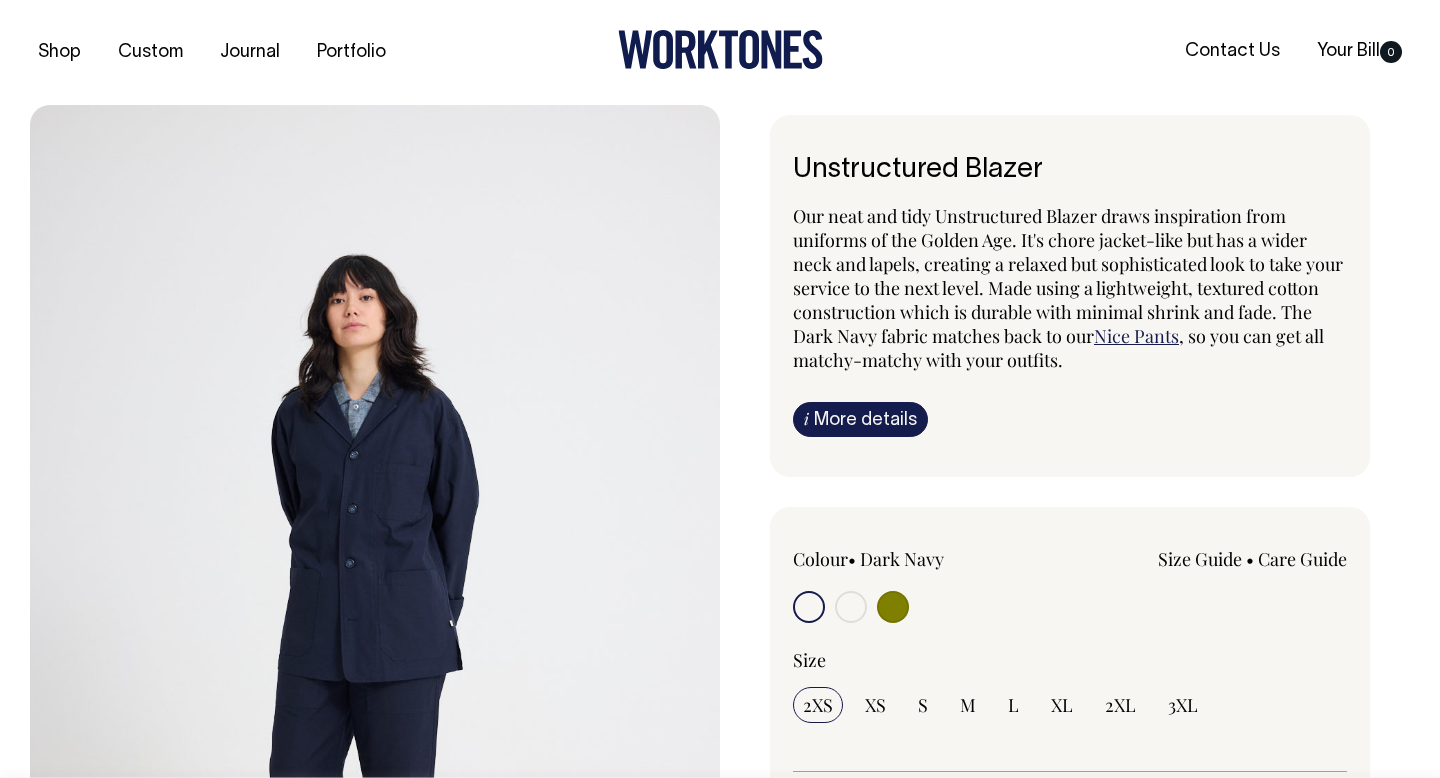 scroll, scrollTop: 0, scrollLeft: 0, axis: both 